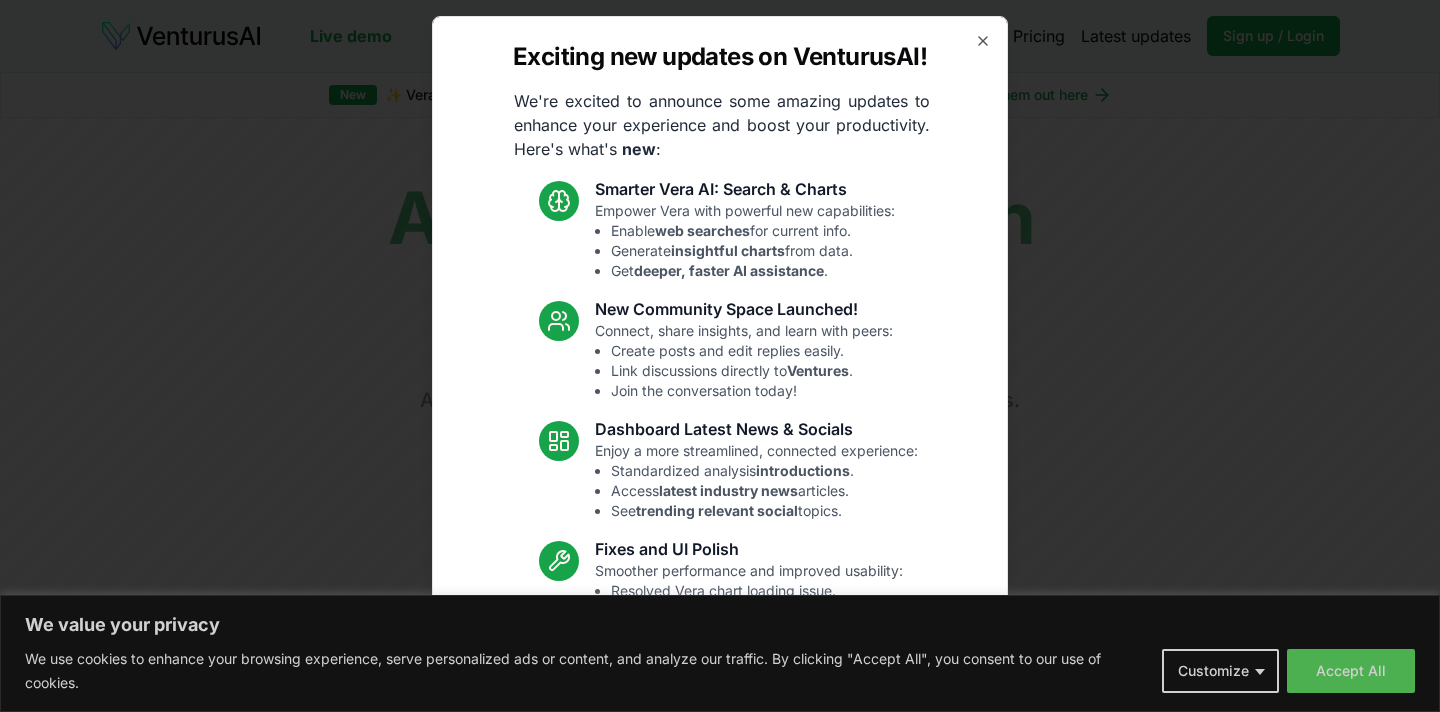 scroll, scrollTop: 0, scrollLeft: 0, axis: both 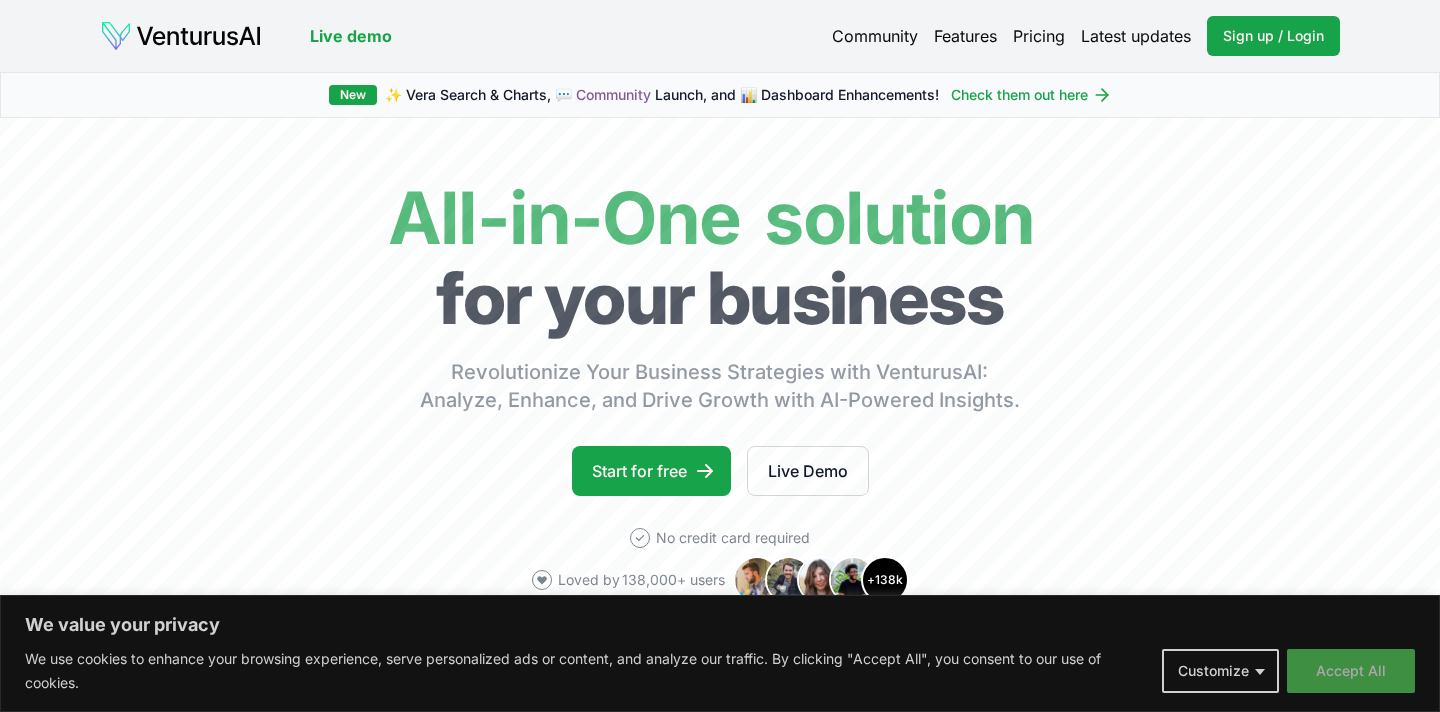 click on "Accept All" at bounding box center (1351, 671) 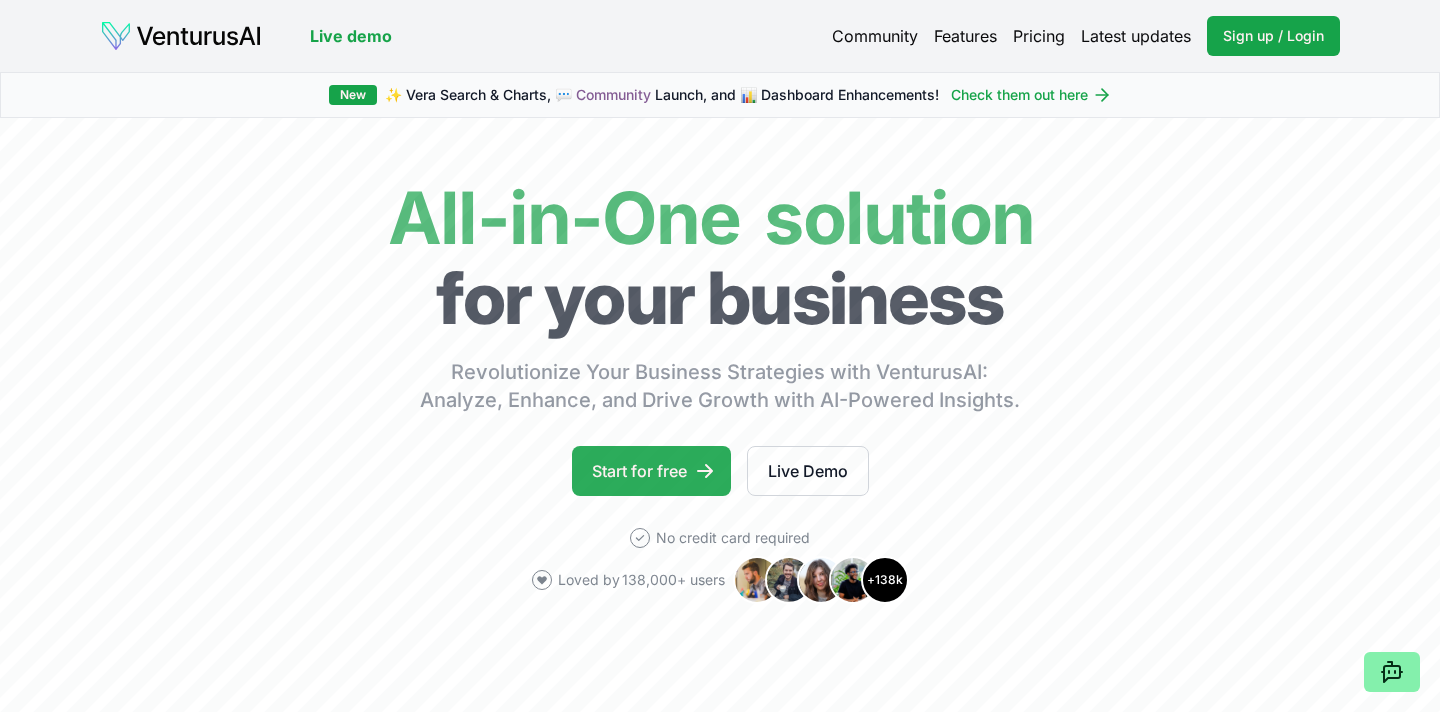click on "Start for free" at bounding box center [651, 471] 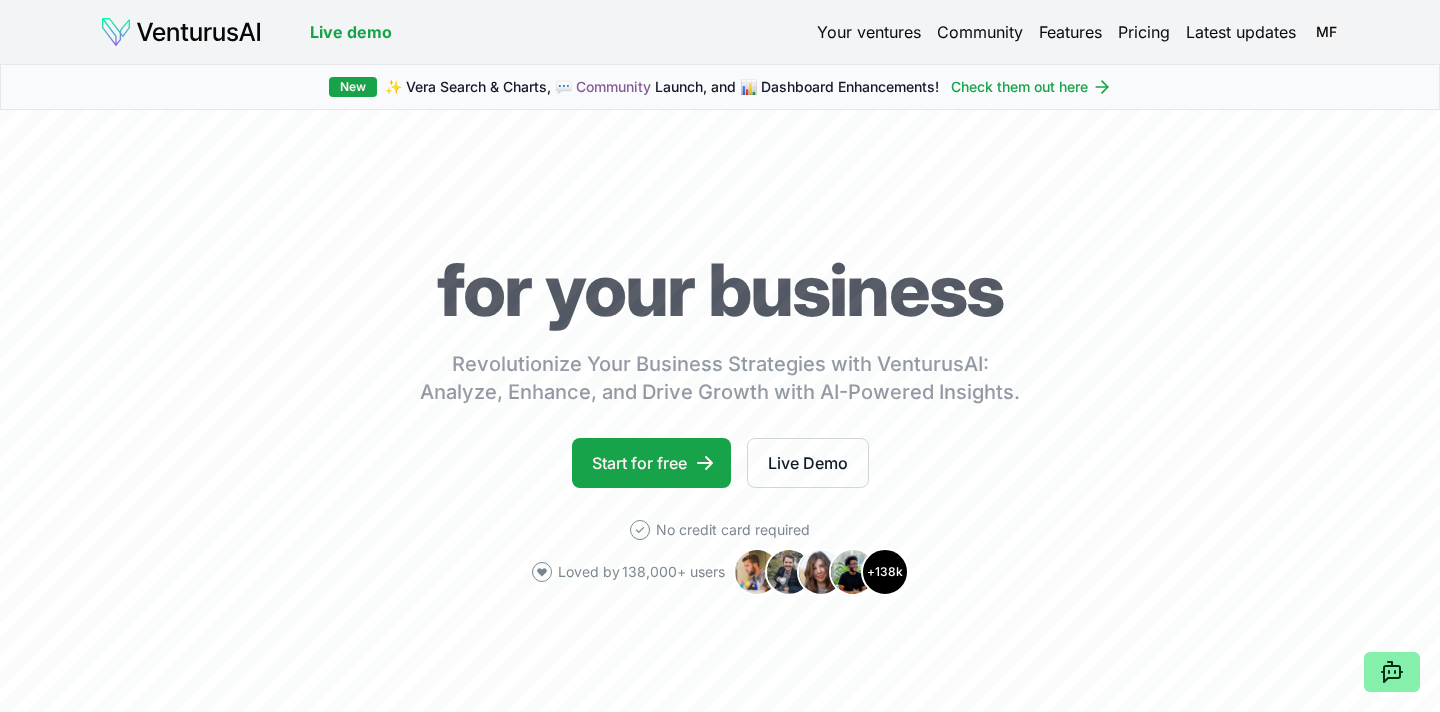 scroll, scrollTop: 0, scrollLeft: 0, axis: both 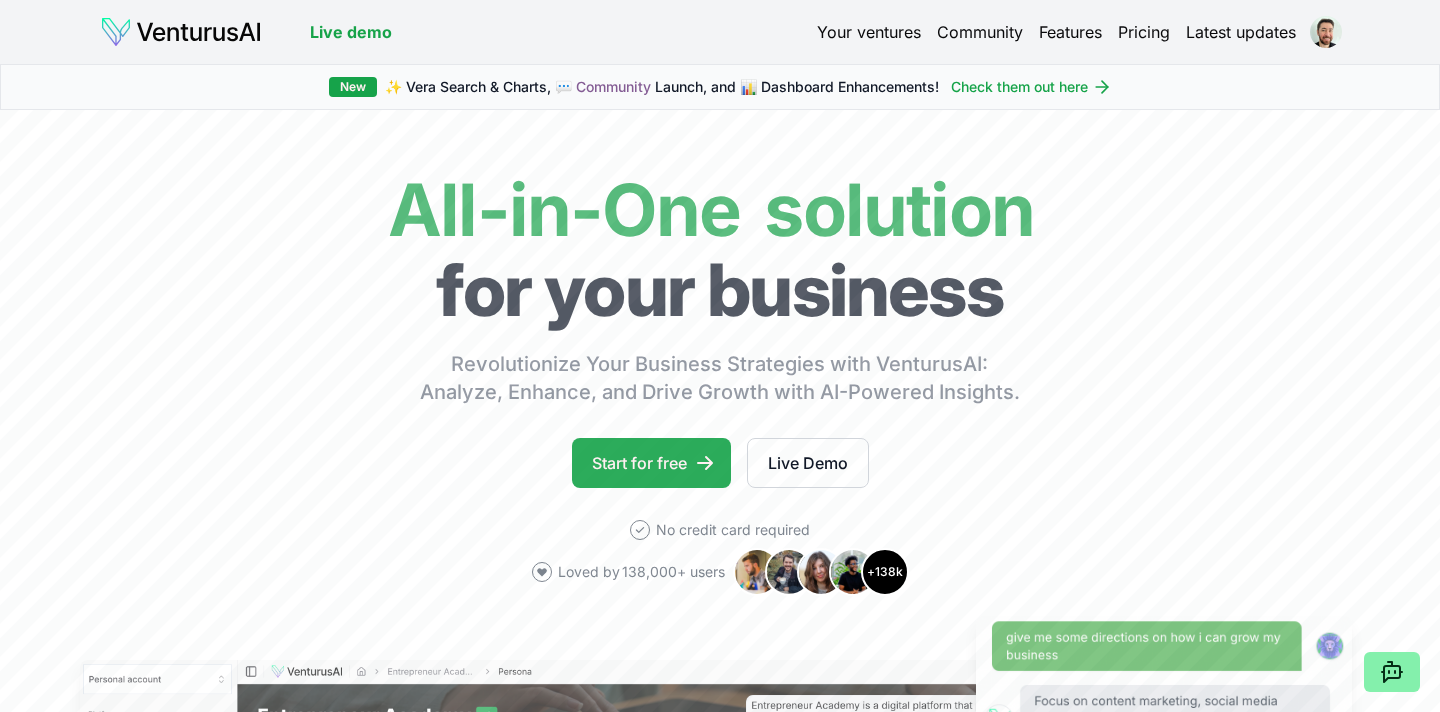 click on "Start for free" at bounding box center (651, 463) 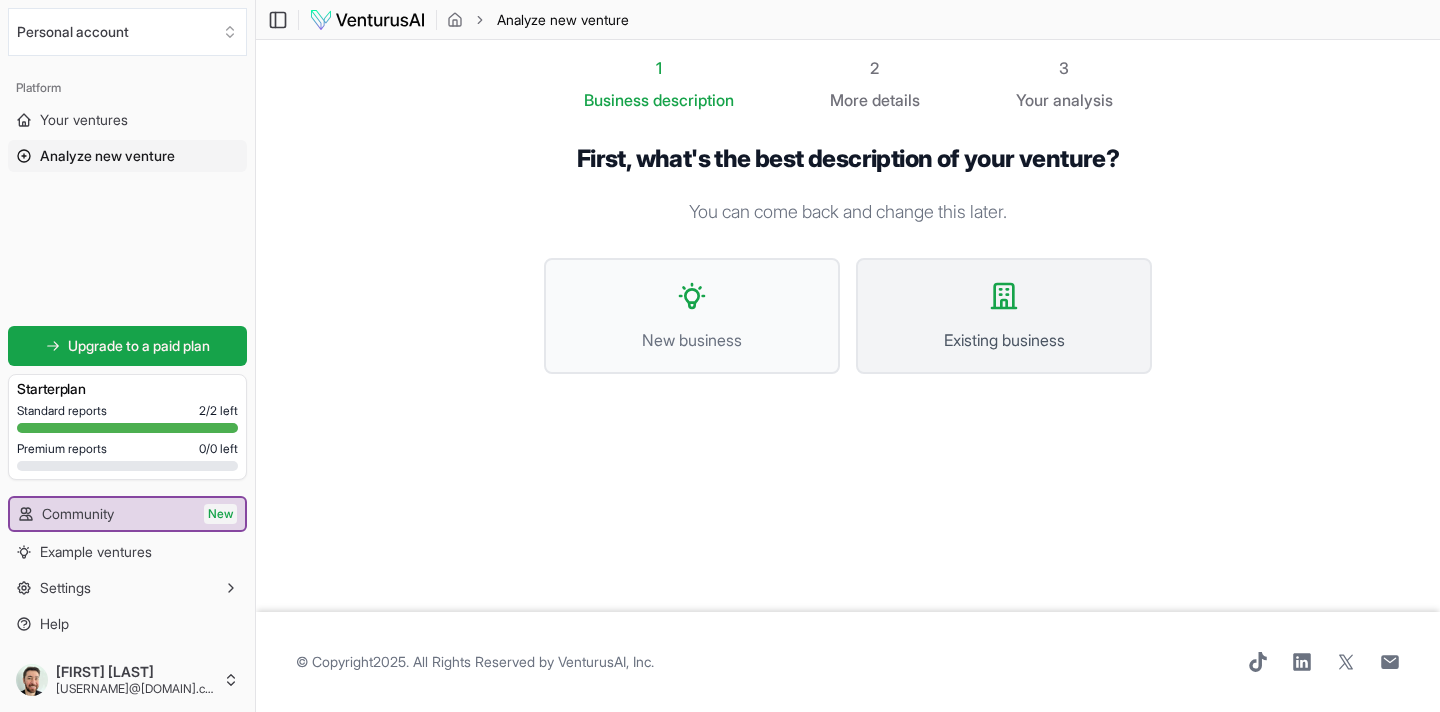 click on "Existing business" at bounding box center [1004, 340] 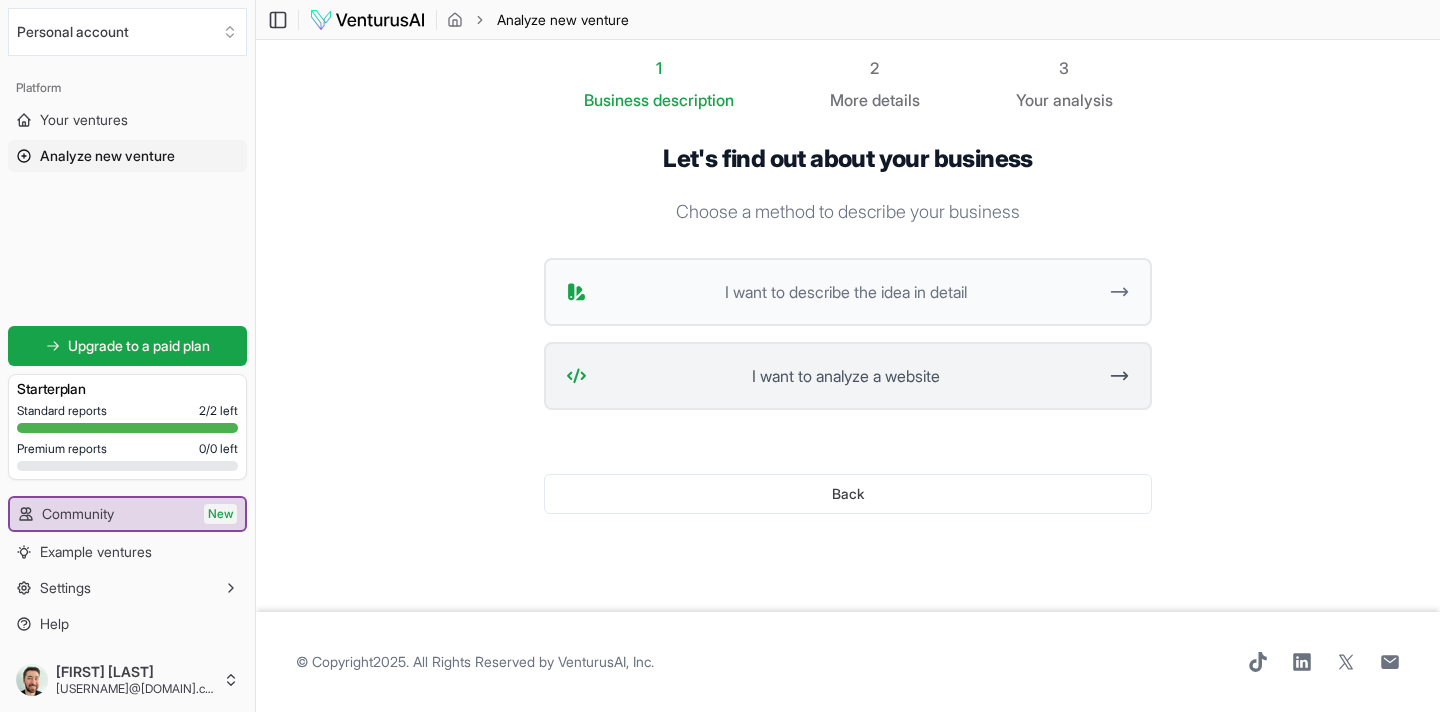 click on "I want to analyze a website" at bounding box center (845, 376) 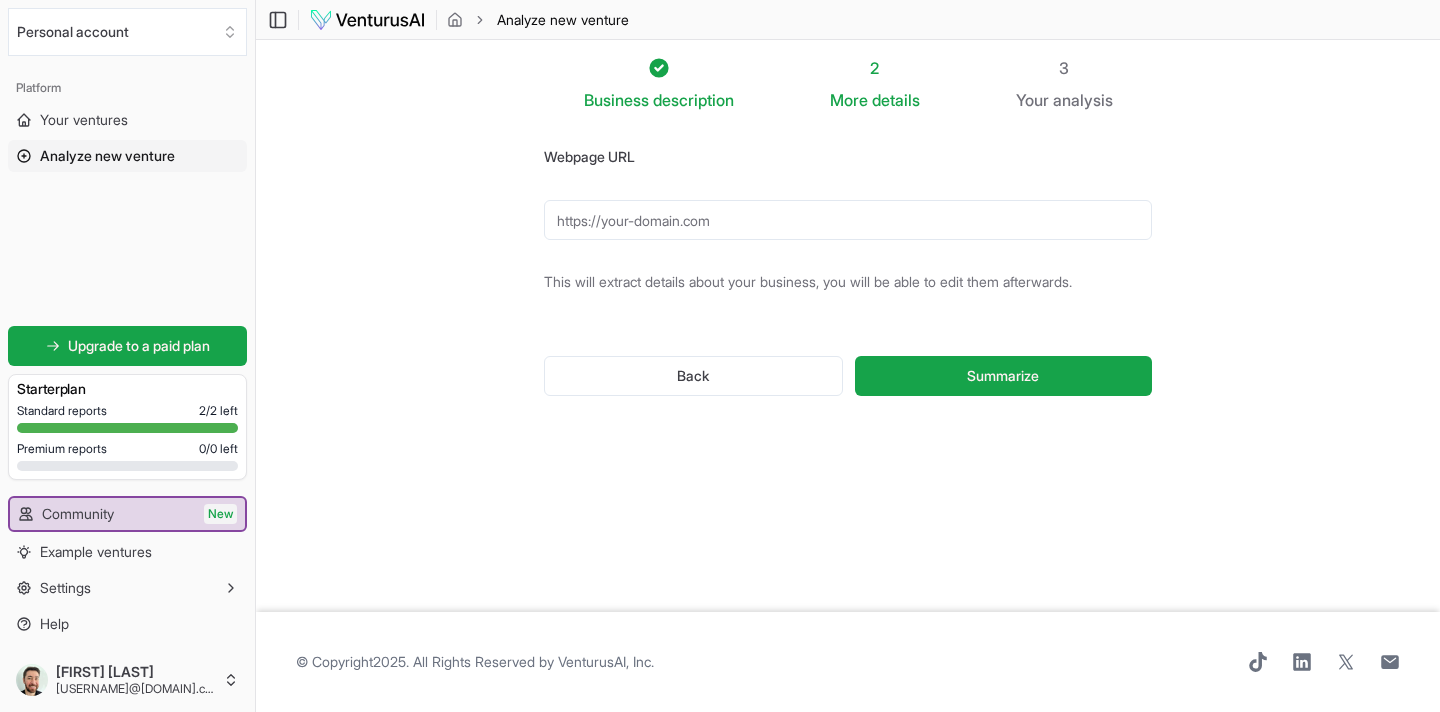 click on "Webpage URL" at bounding box center [848, 220] 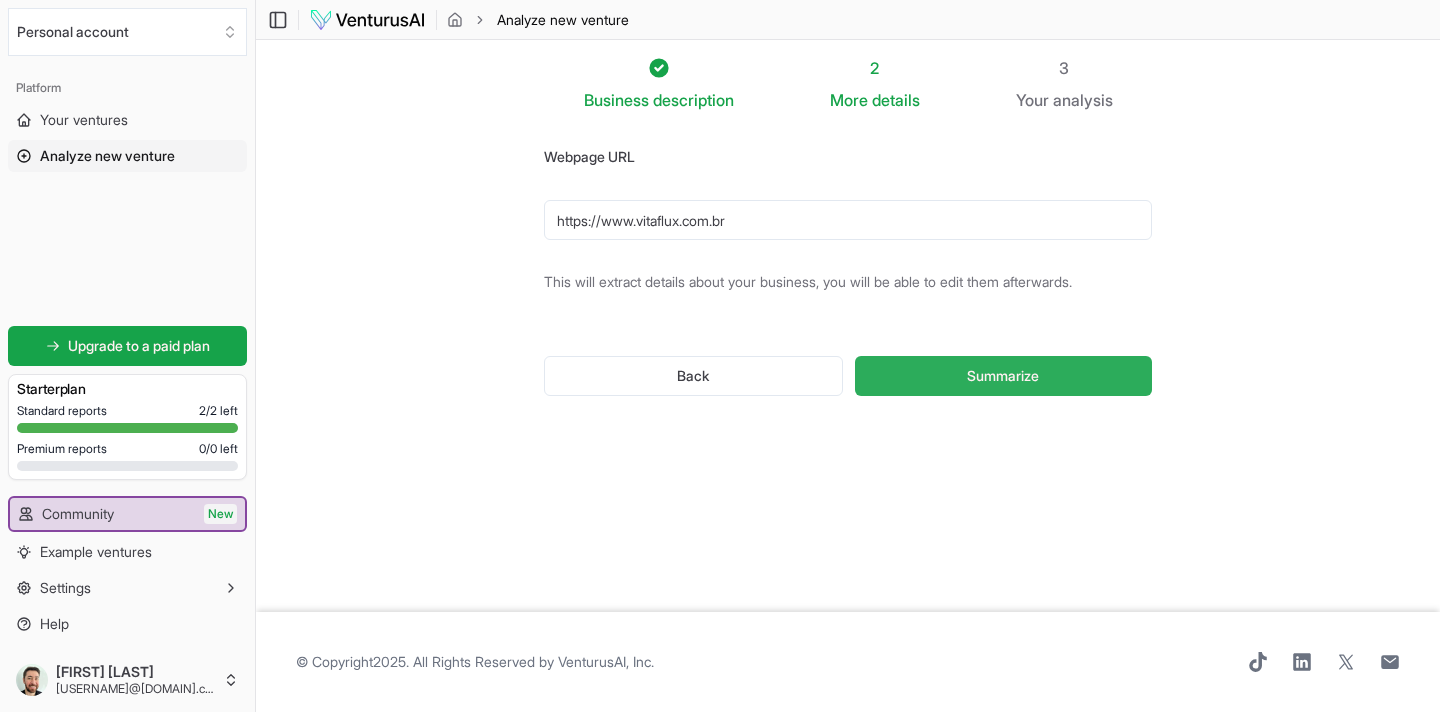 type on "https://www.vitaflux.com.br" 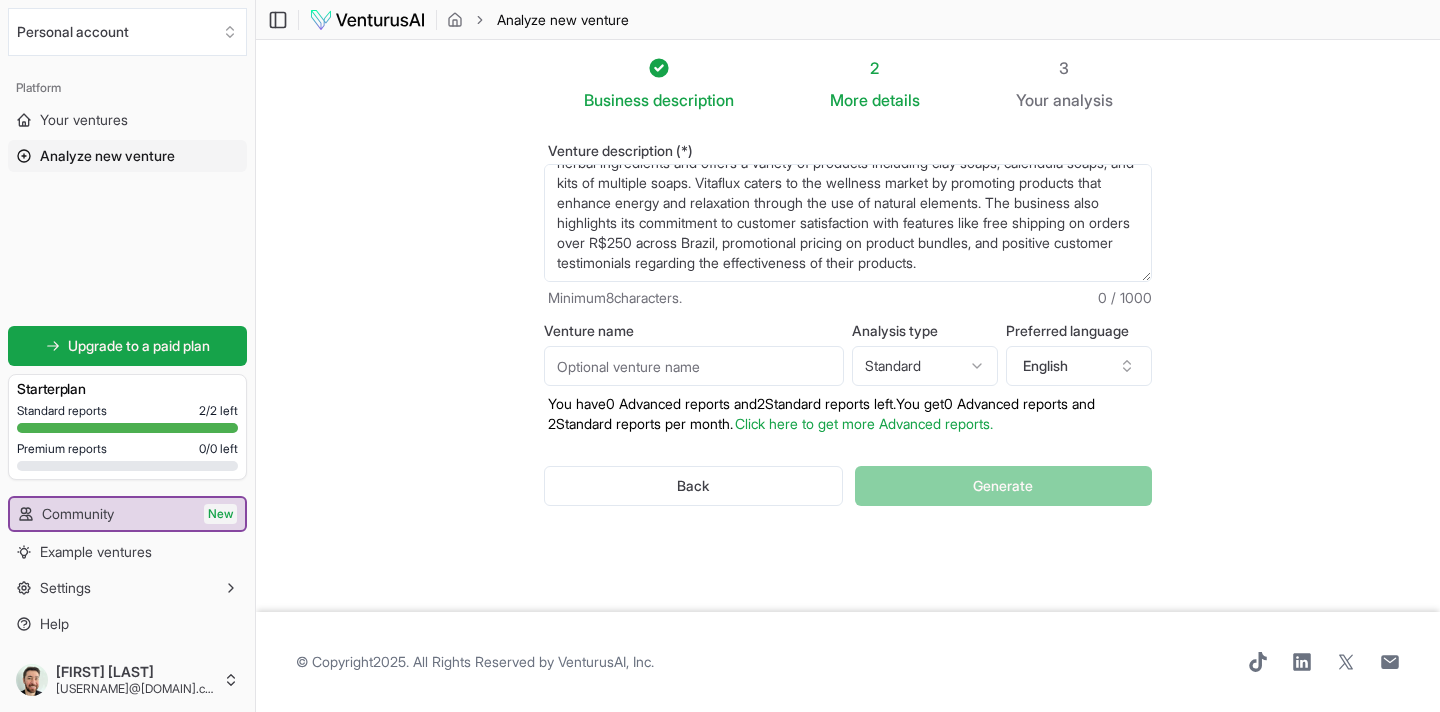 scroll, scrollTop: 80, scrollLeft: 0, axis: vertical 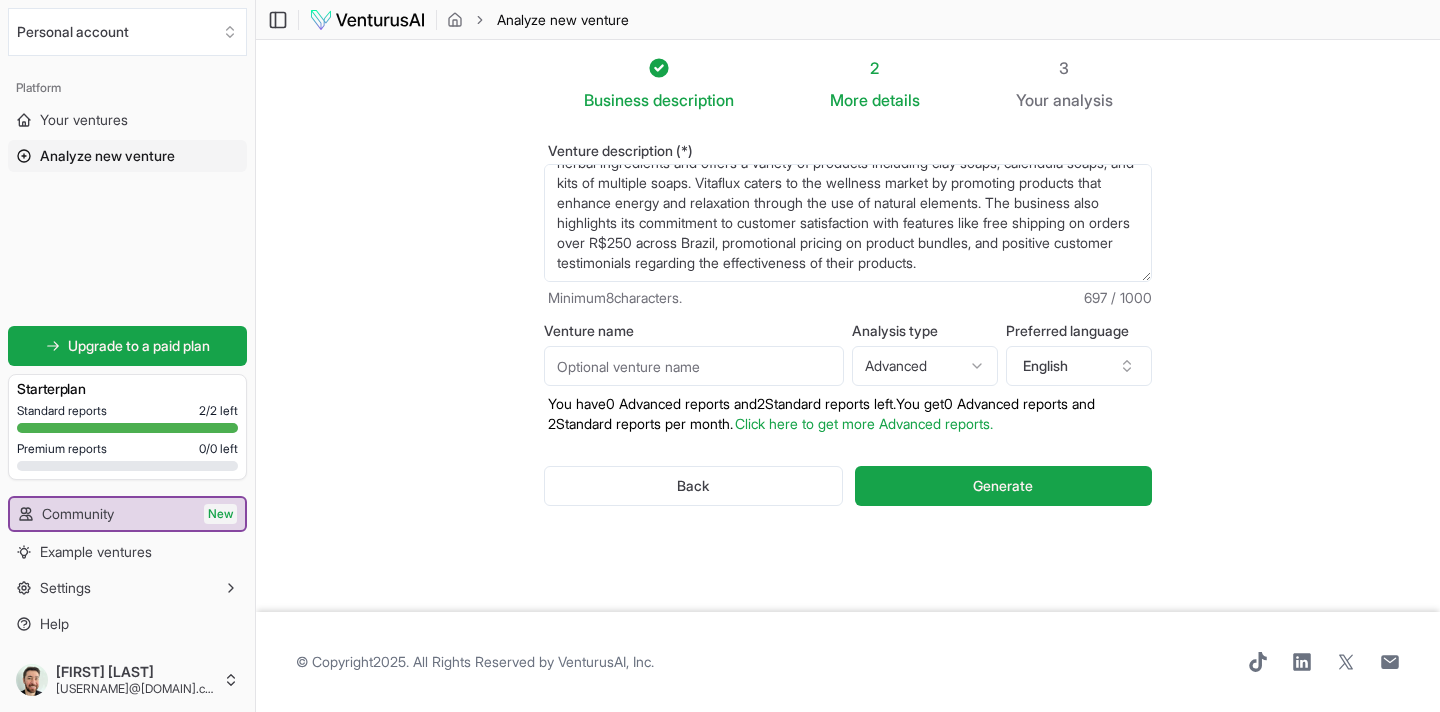 click on "Personal account Platform Your ventures Analyze new venture Get started for free Upgrade to a paid plan Starter plan Standard reports 1 / 2 left Premium reports 0 / 0 left Community New Example ventures Settings Help [FIRST] [LAST] [EMAIL] Toggle Sidebar Analyze new venture Analyze new venture Business description 2 More details 3 Your analysis Venture description (*) Minimum 8 characters. 697 / 1000 Venture name Analysis type Advanced Advanced Standard Preferred language English You have 0 Advanced reports and 2 Standard reports left. You get 0 Advanced reports and 2 Standard reports per month. Click here to get more Advanced reports. Back Generate © Copyright 2025 . All Rights Reserved by VenturusAI, Inc ." at bounding box center [720, 356] 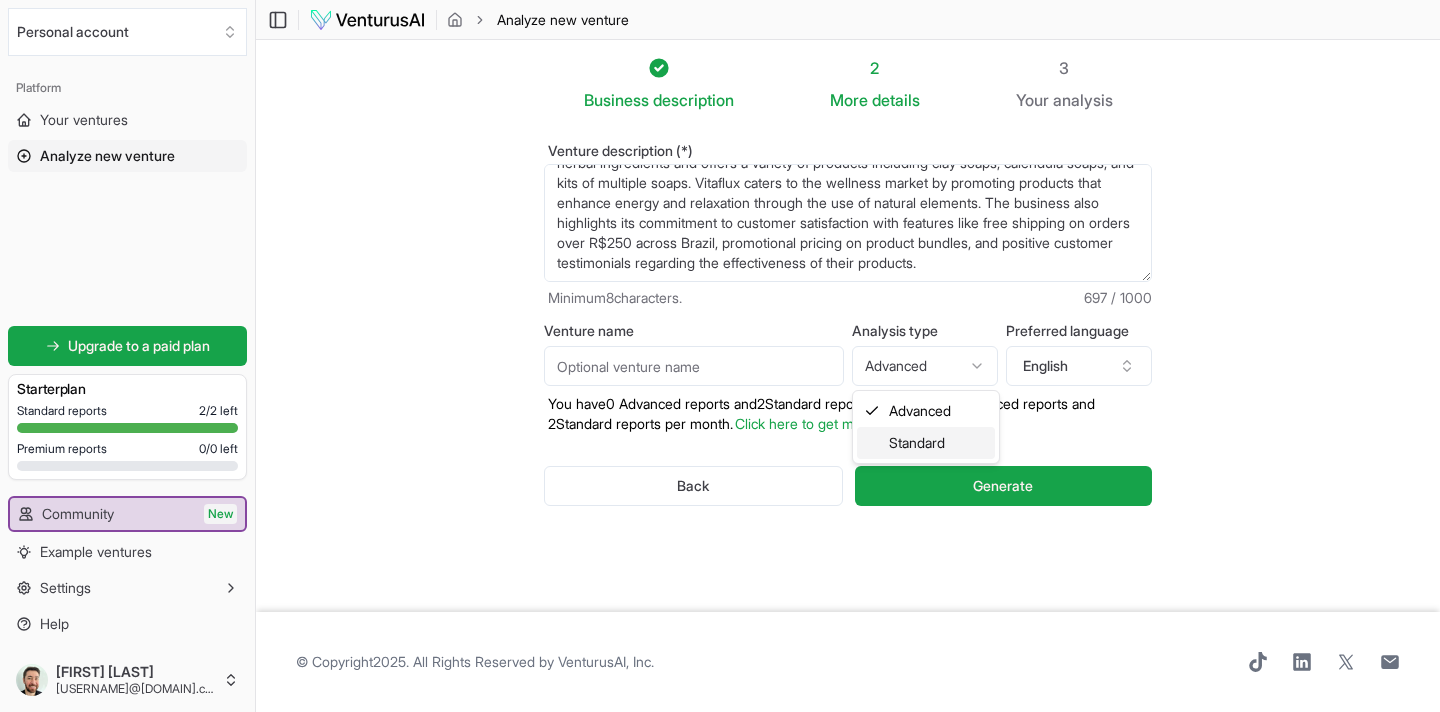 select on "standard" 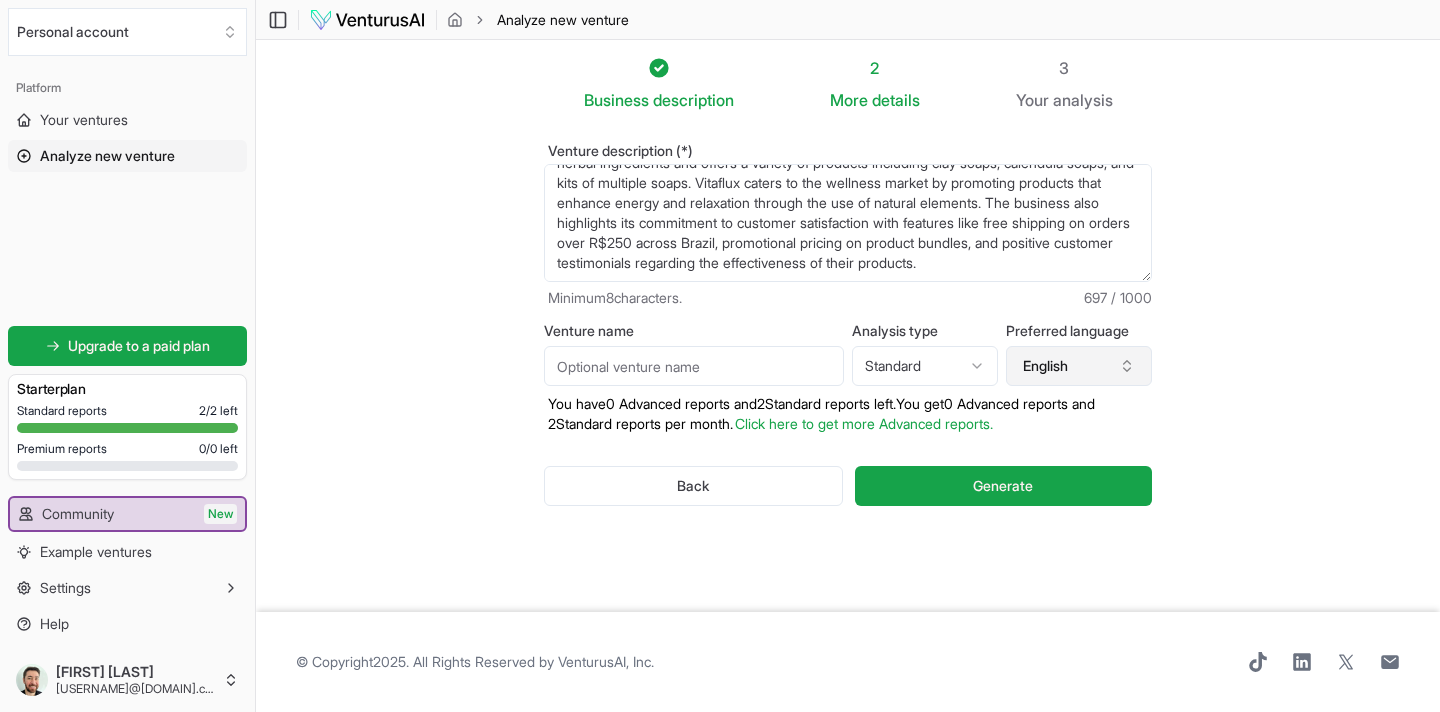 click on "English" at bounding box center (1079, 366) 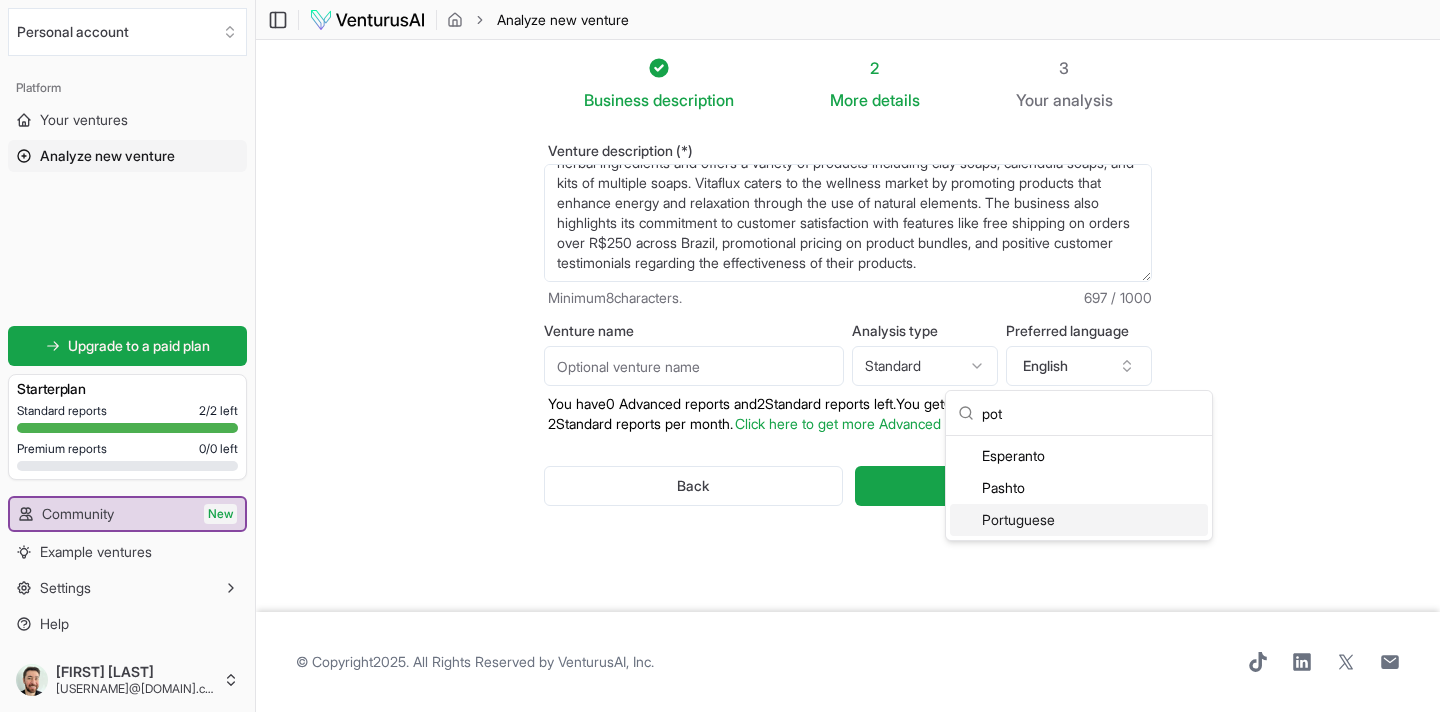 type on "pot" 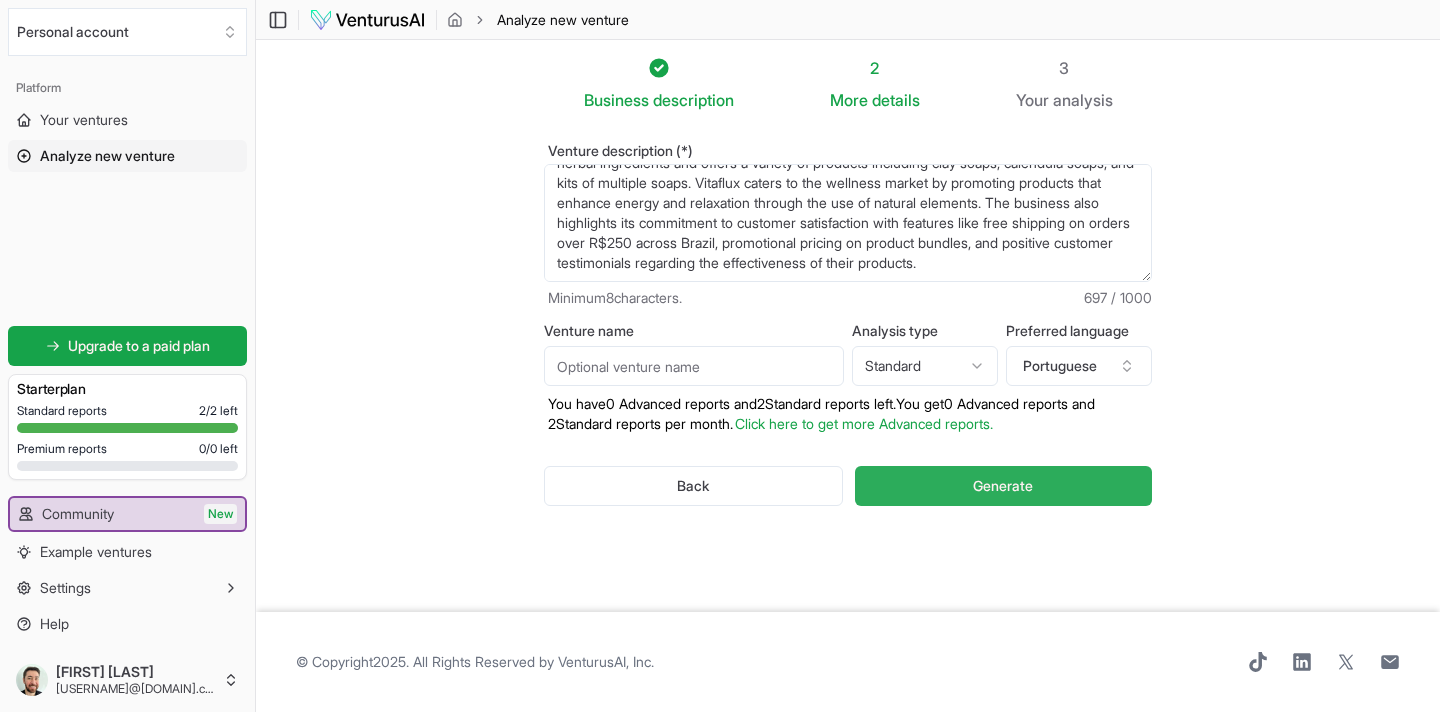 click on "Generate" at bounding box center [1003, 486] 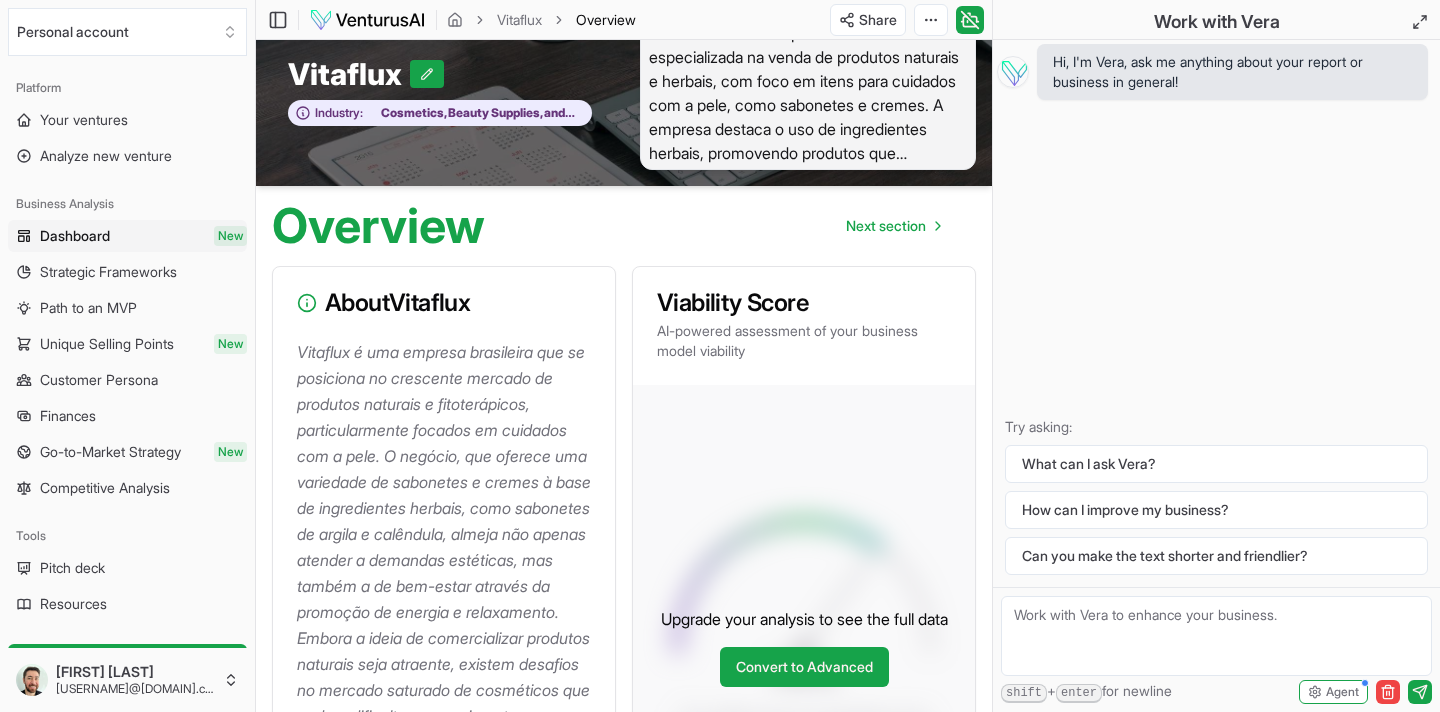 scroll, scrollTop: 45, scrollLeft: 0, axis: vertical 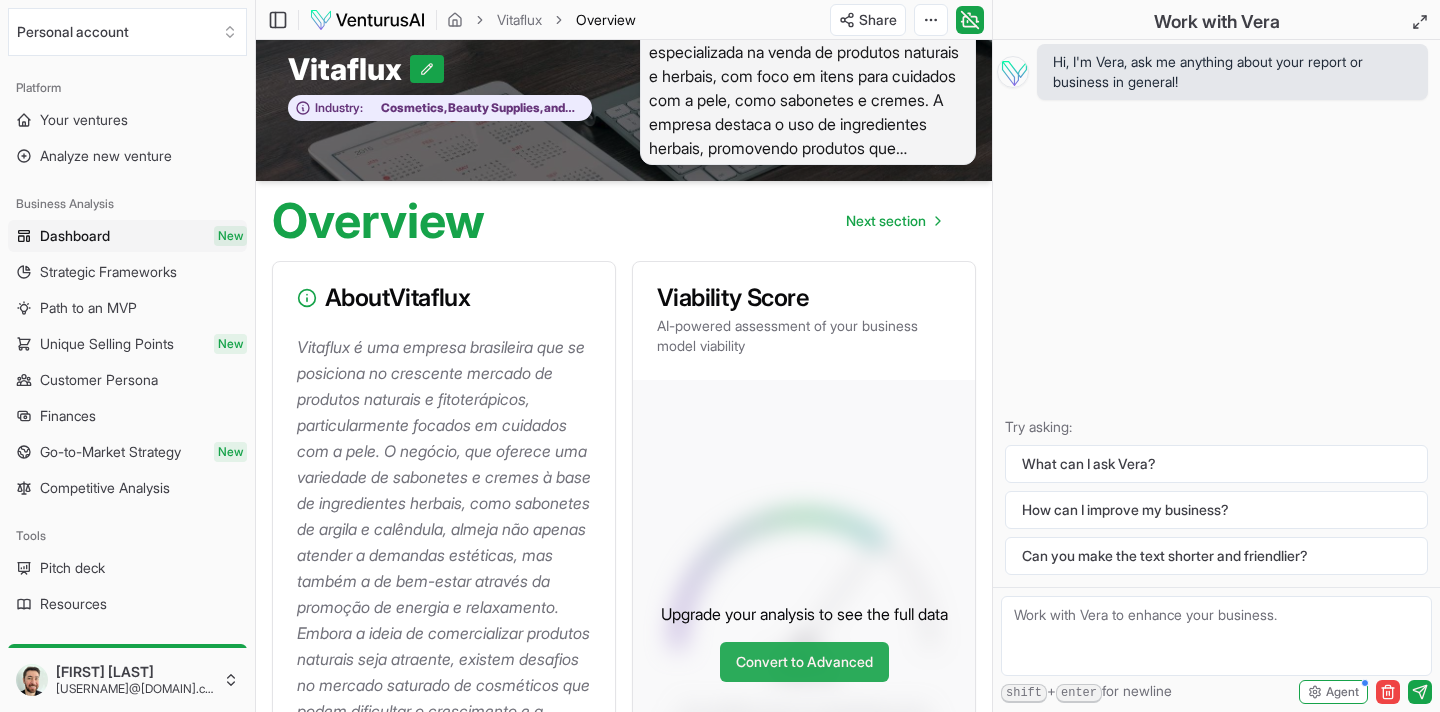 click on "Convert to Advanced" at bounding box center [804, 662] 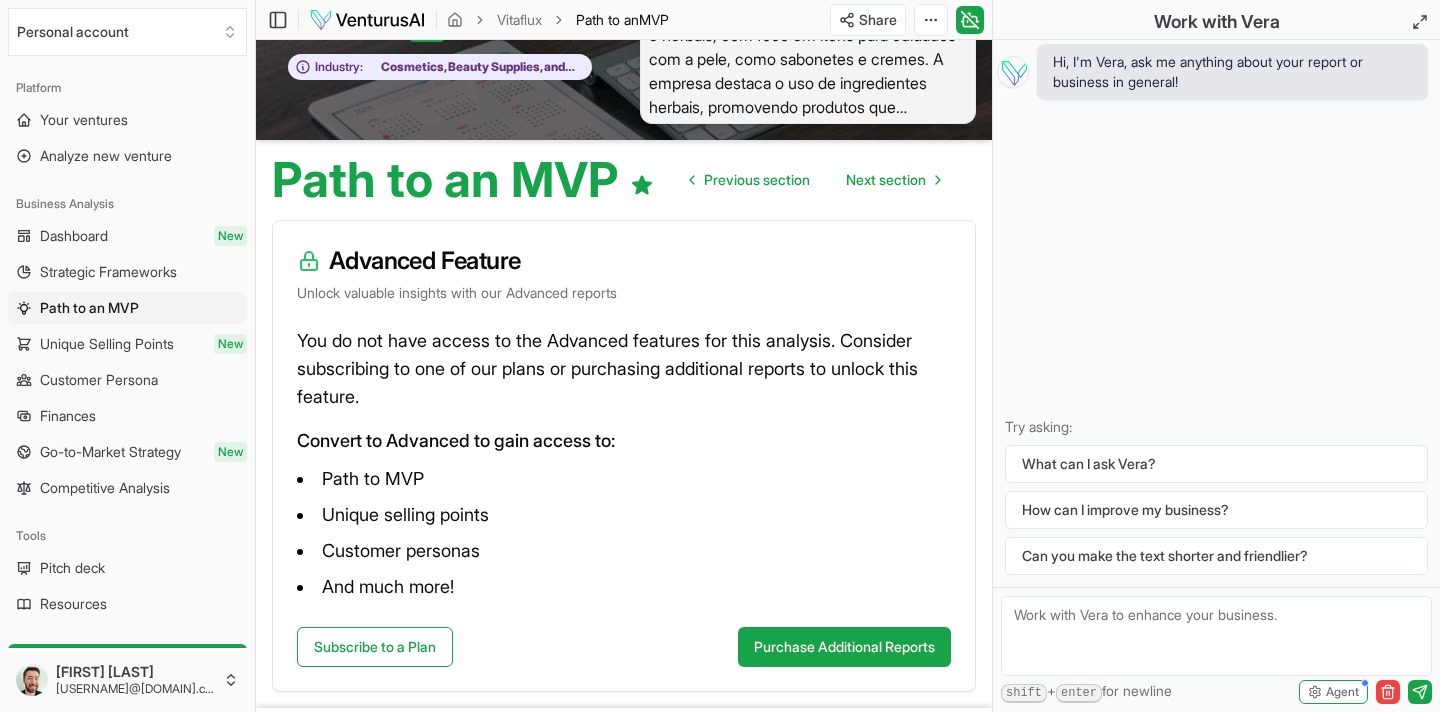 scroll, scrollTop: 62, scrollLeft: 0, axis: vertical 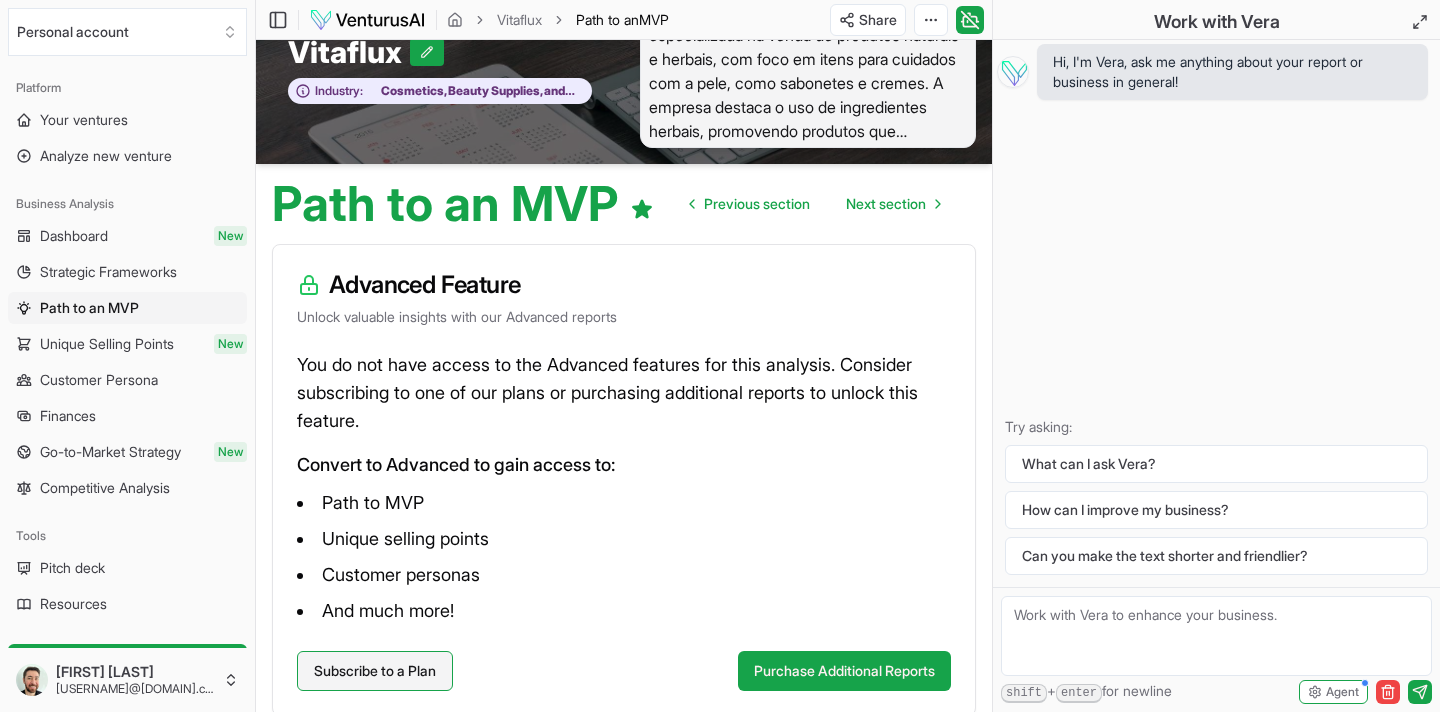 click on "Subscribe to a Plan" at bounding box center (375, 671) 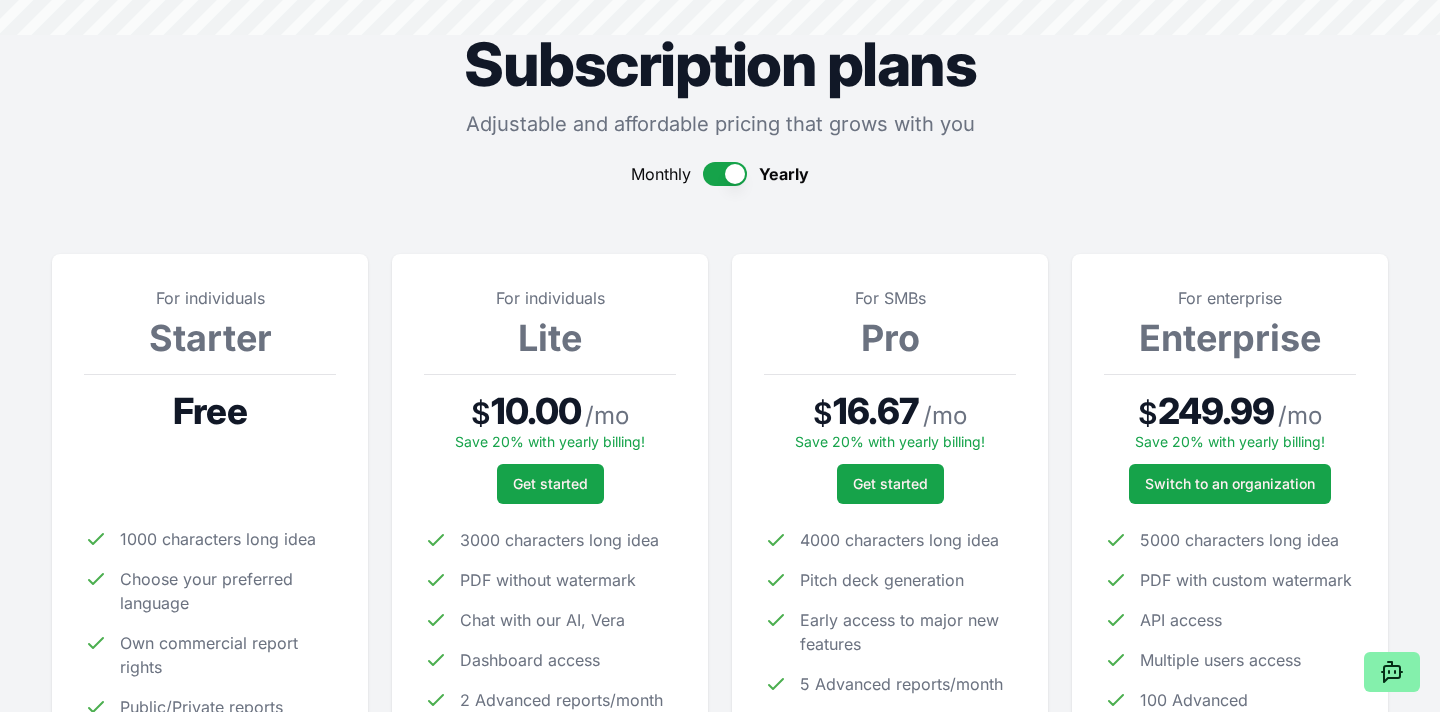 scroll, scrollTop: 0, scrollLeft: 0, axis: both 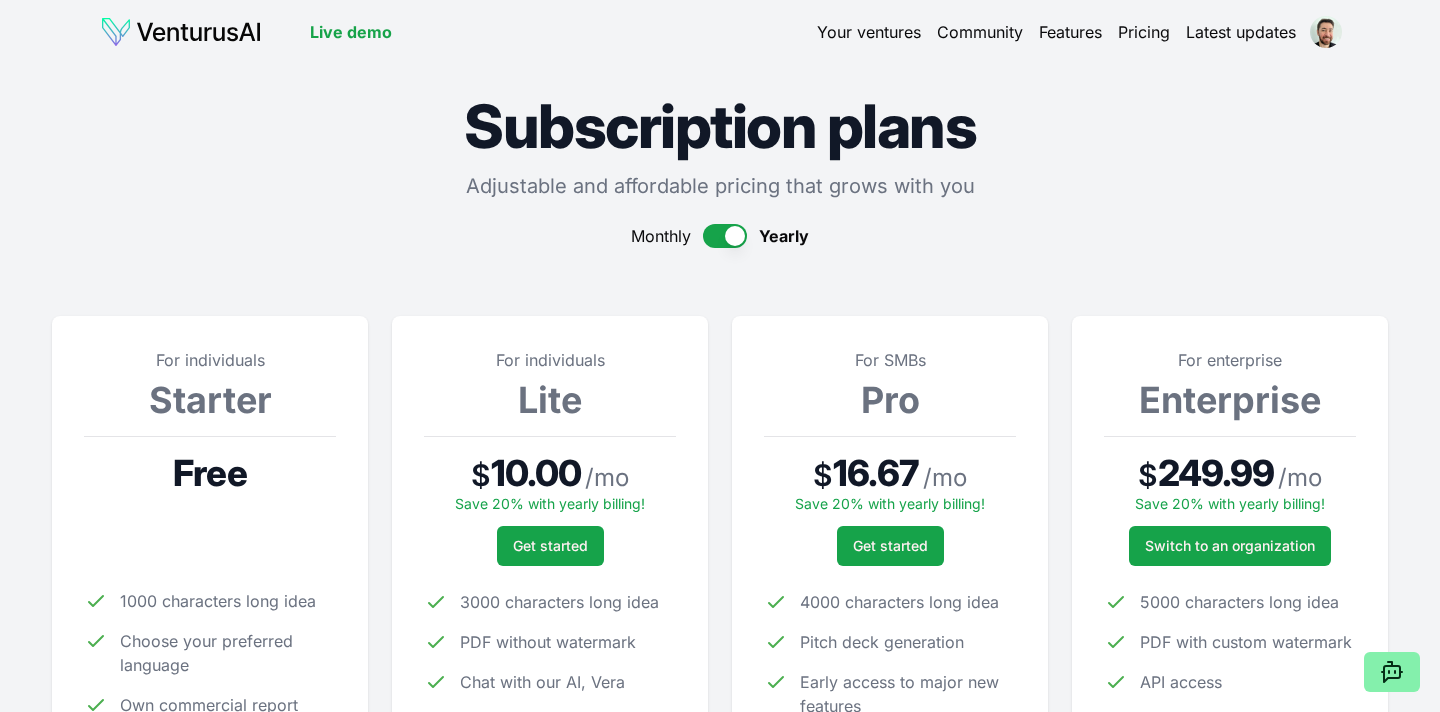 click at bounding box center [725, 236] 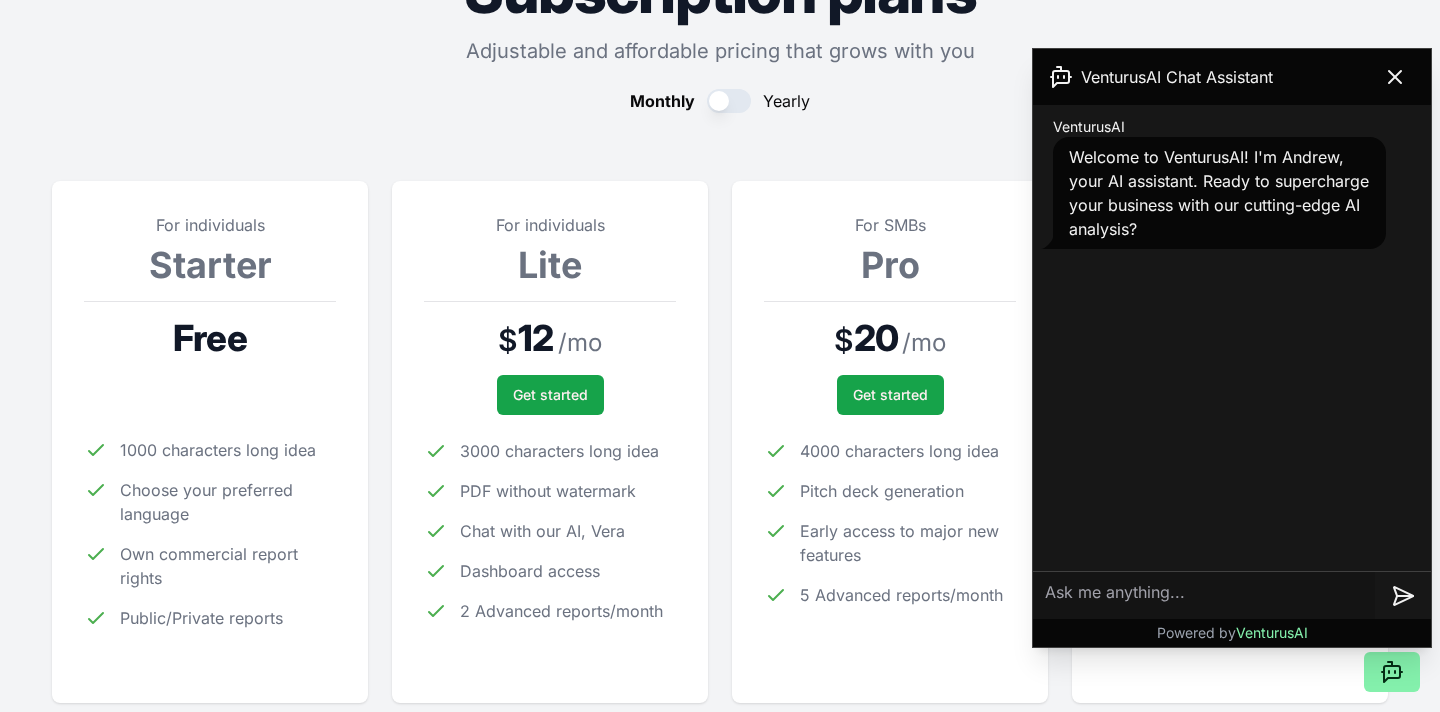 scroll, scrollTop: 184, scrollLeft: 0, axis: vertical 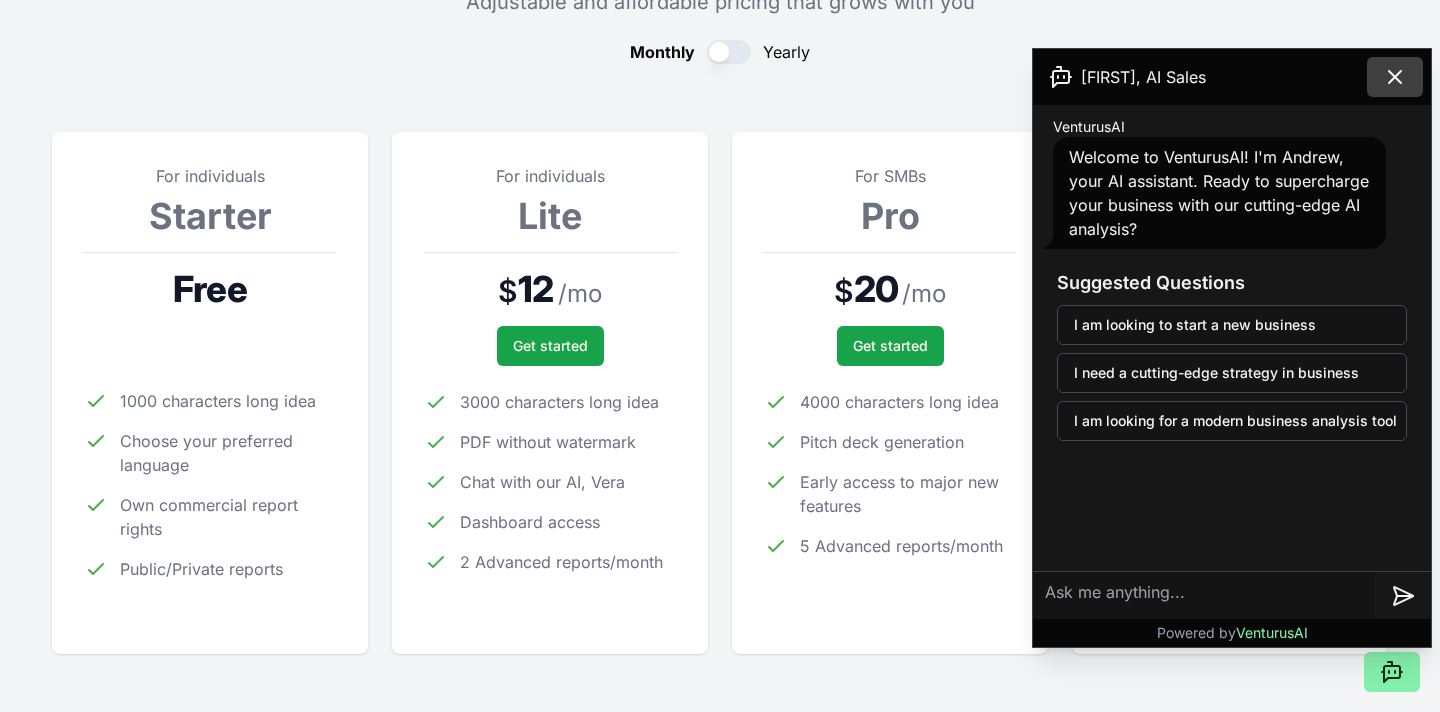 click 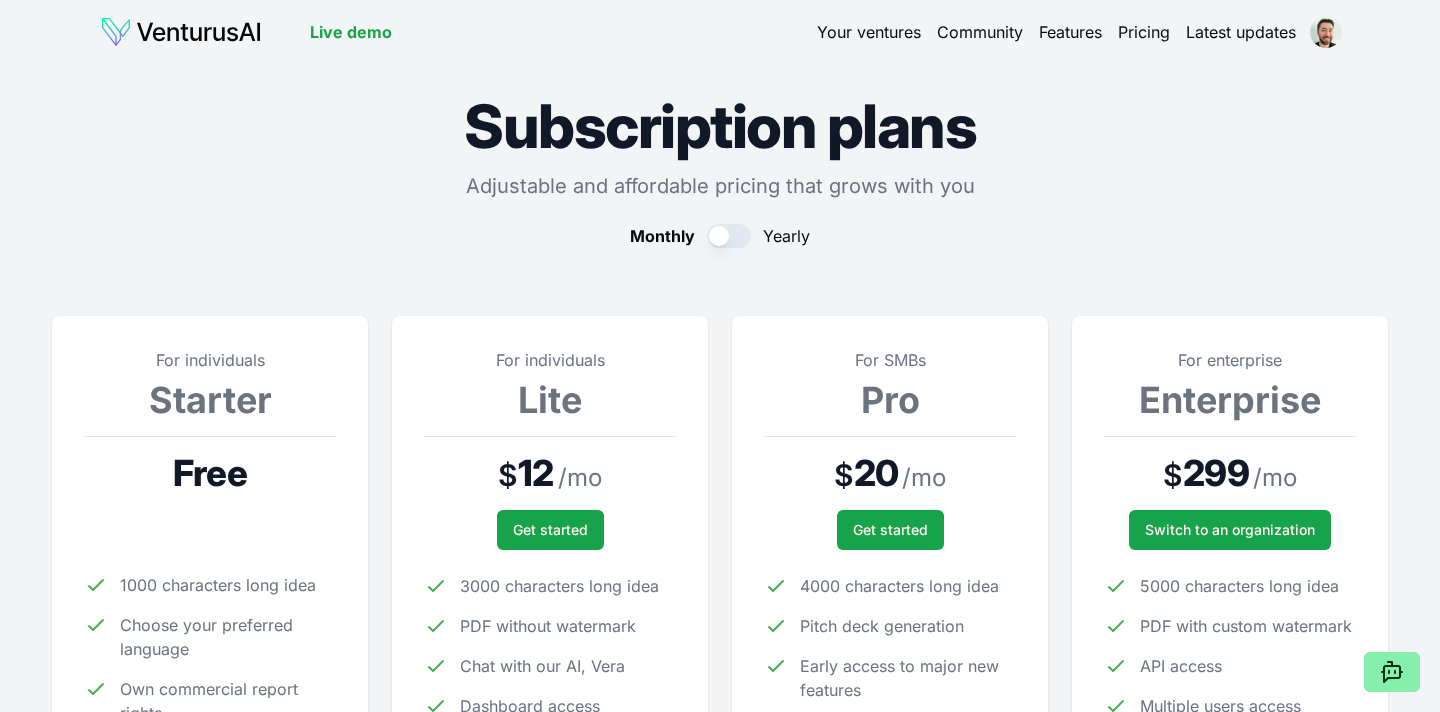 scroll, scrollTop: 0, scrollLeft: 0, axis: both 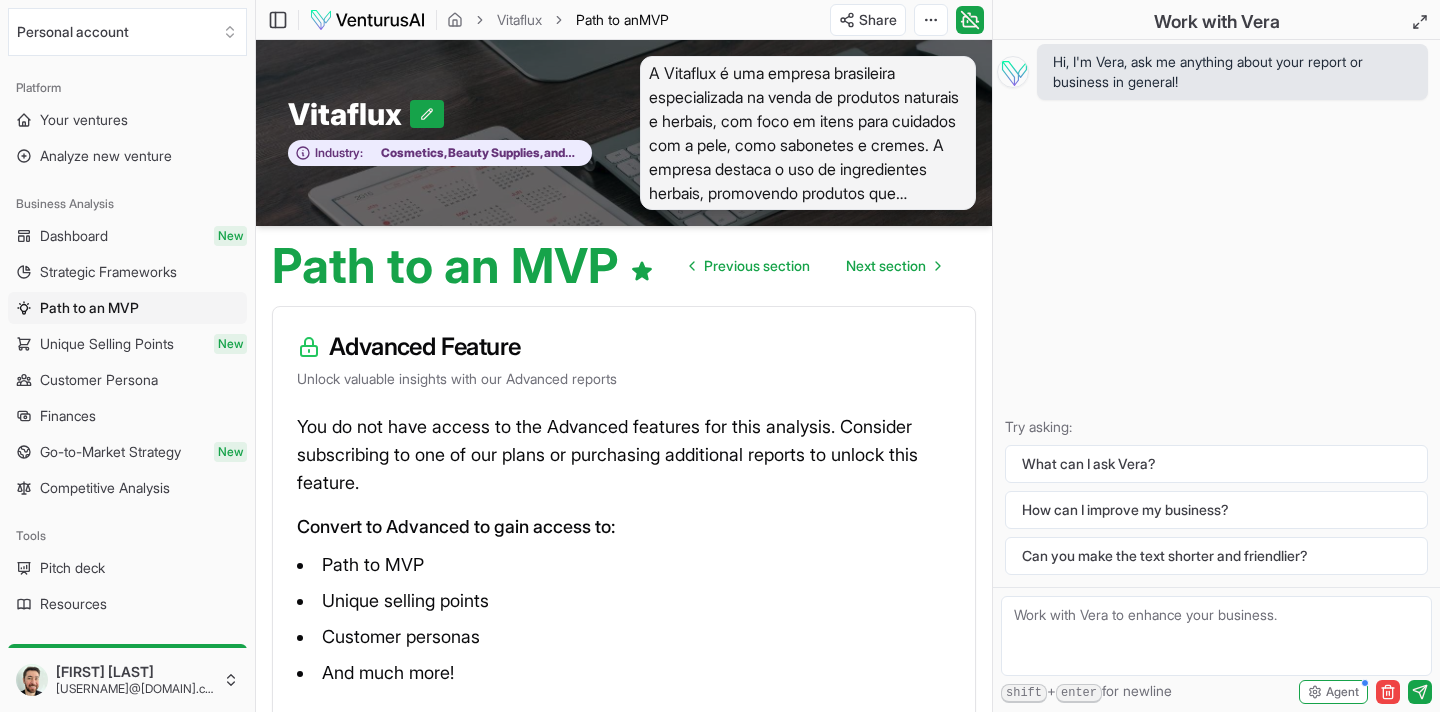 click at bounding box center (1216, 636) 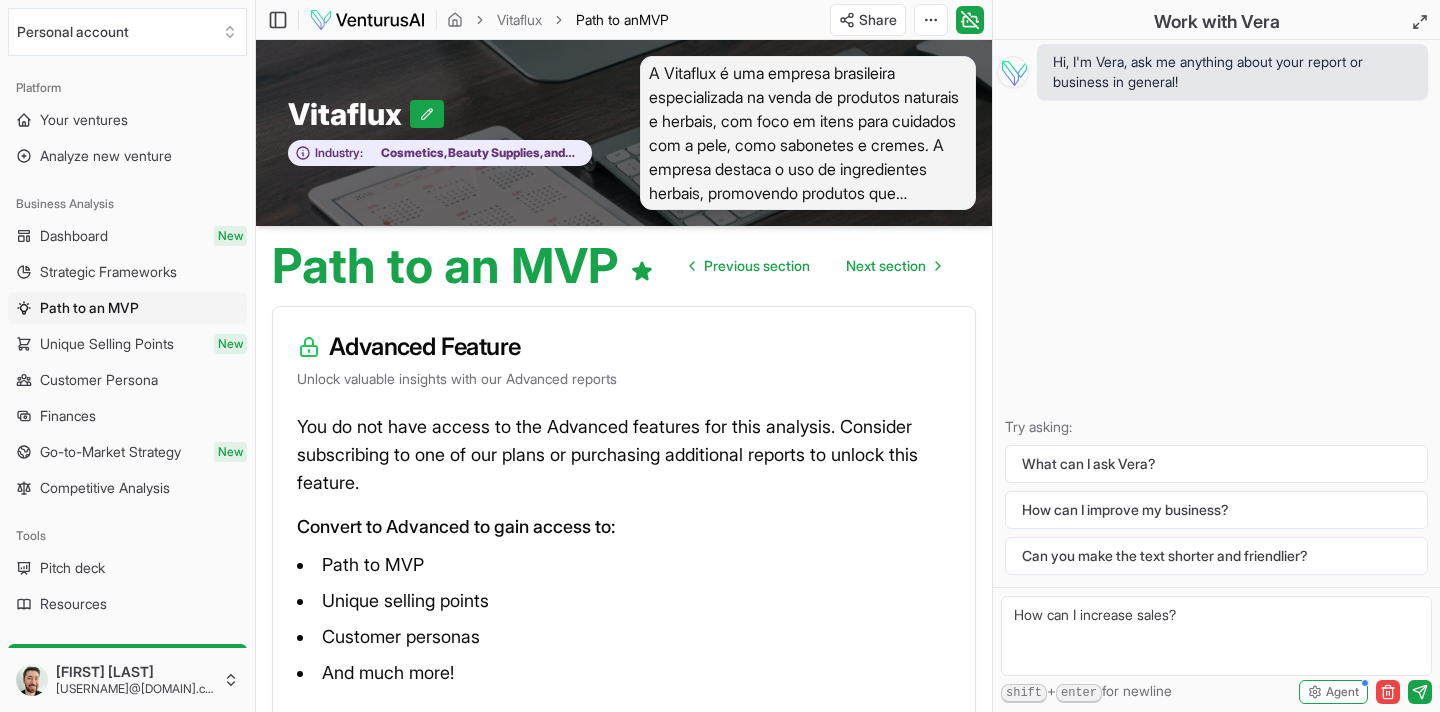 type on "How can I increase sales?" 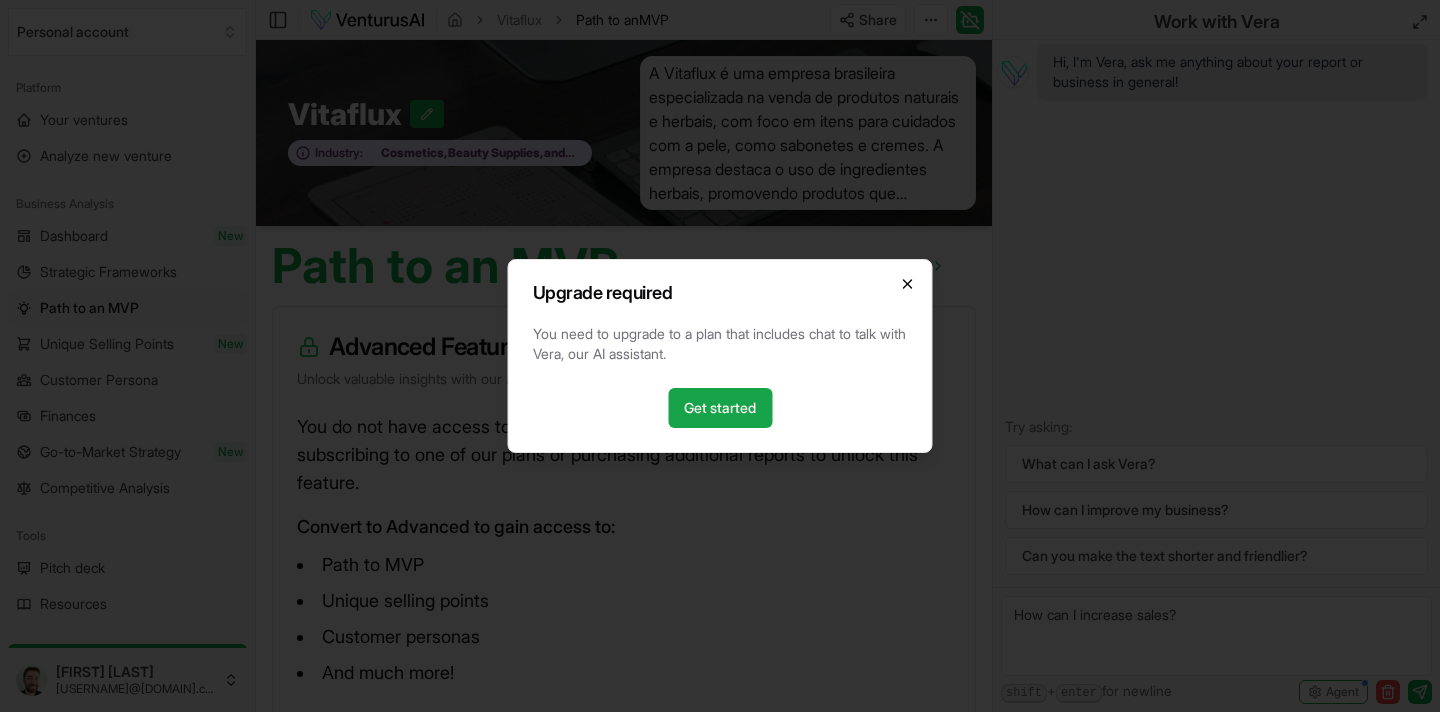 click 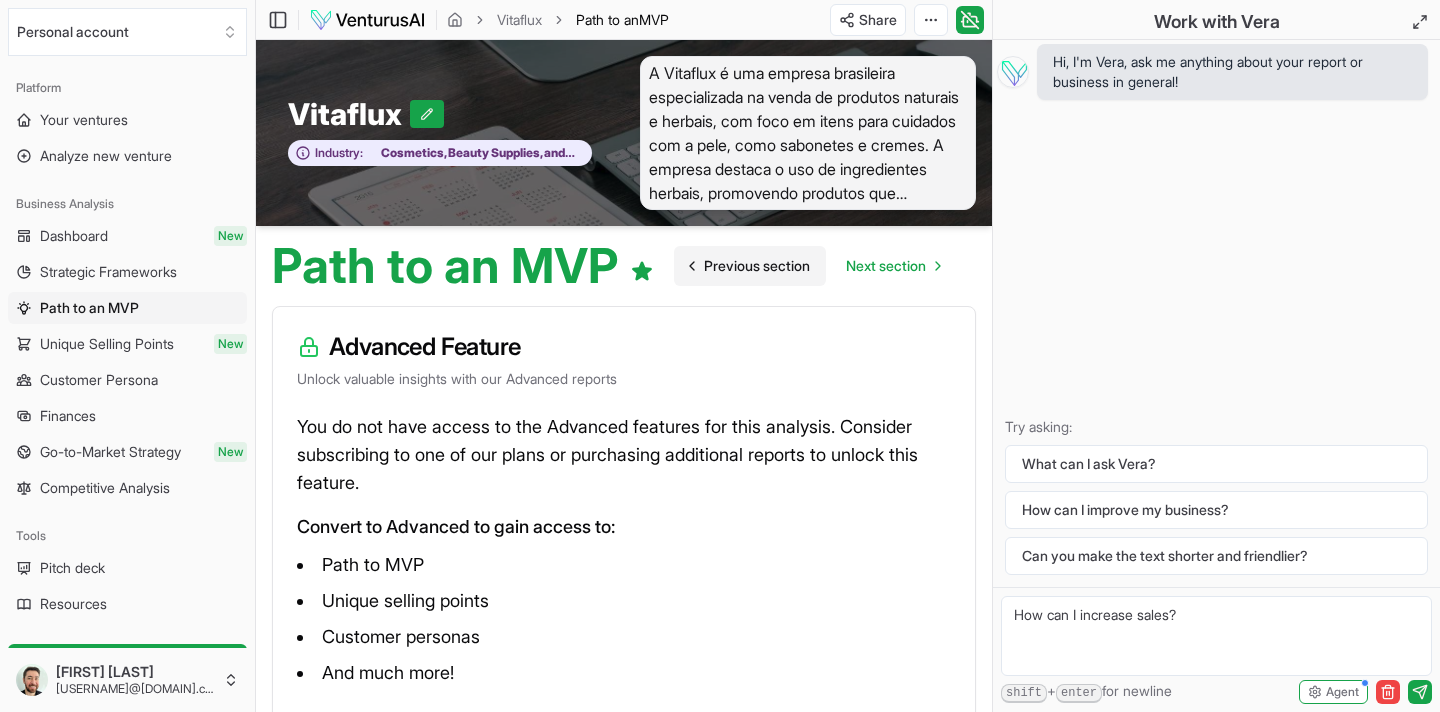 scroll, scrollTop: 0, scrollLeft: 0, axis: both 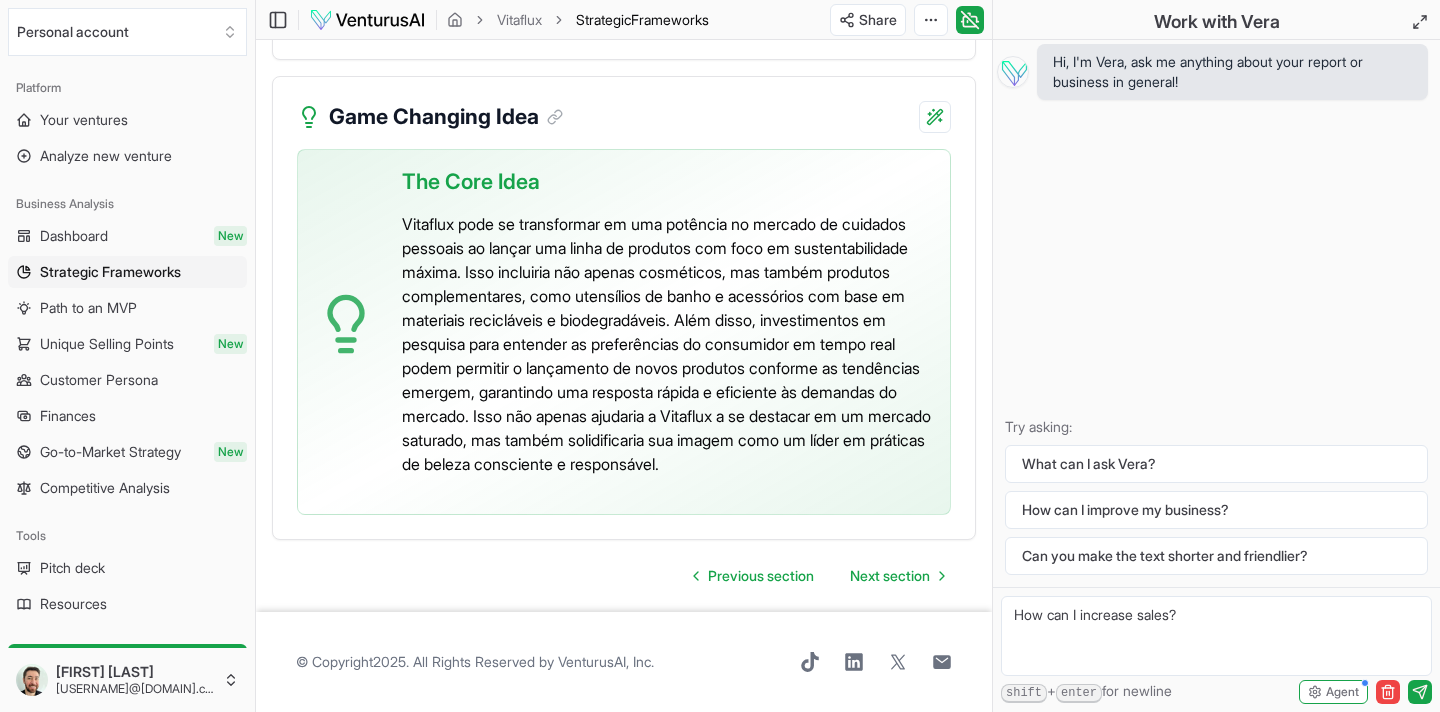click on "The Core Idea Vitaflux pode se transformar em uma potência no mercado de cuidados pessoais ao lançar uma linha de produtos com foco em sustentabilidade máxima. Isso incluiria não apenas cosméticos, mas também produtos complementares, como utensílios de banho e acessórios com base em materiais recicláveis e biodegradáveis. Além disso, investimentos em pesquisa para entender as preferências do consumidor em tempo real podem permitir o lançamento de novos produtos conforme as tendências emergem, garantindo uma resposta rápida e eficiente às demandas do mercado. Isso não apenas ajudaria a Vitaflux a se destacar em um mercado saturado, mas também solidificaria sua imagem como um líder em práticas de beleza consciente e responsável." at bounding box center [624, 344] 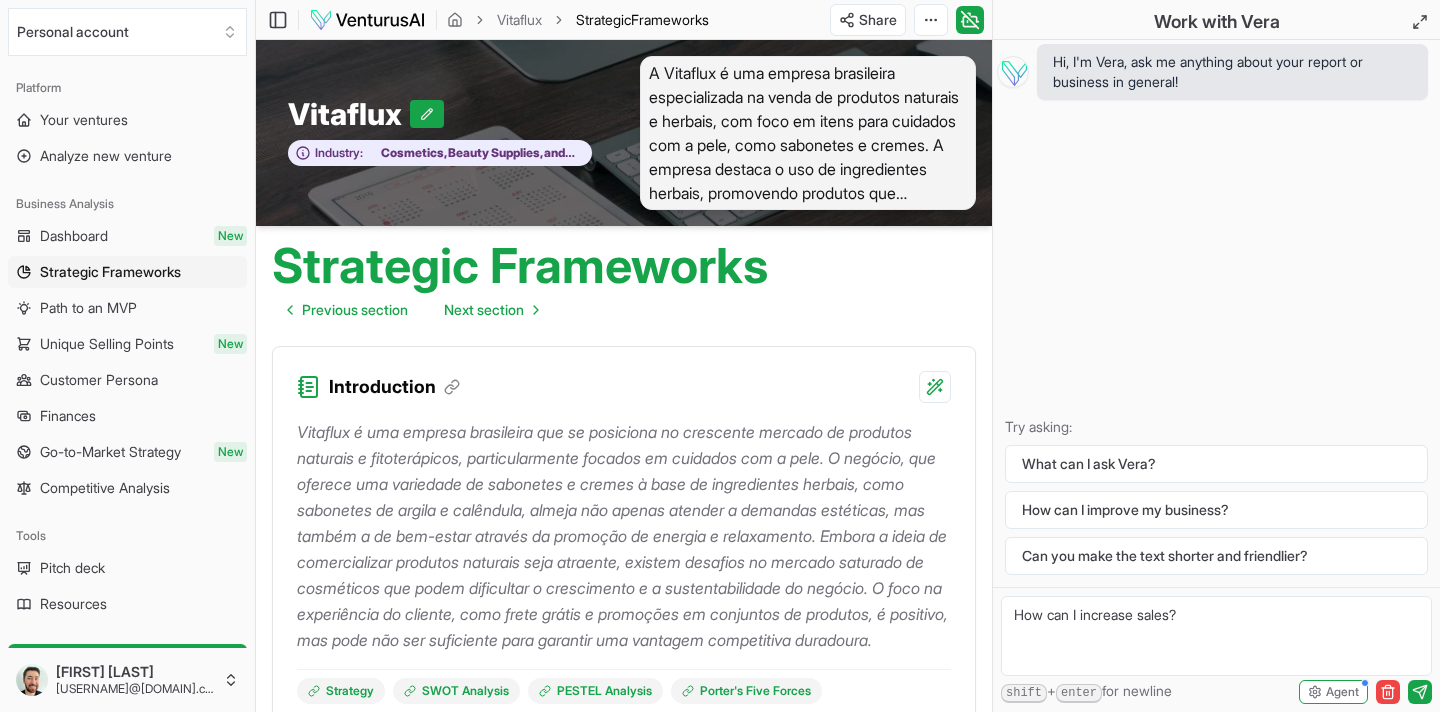 scroll, scrollTop: 0, scrollLeft: 0, axis: both 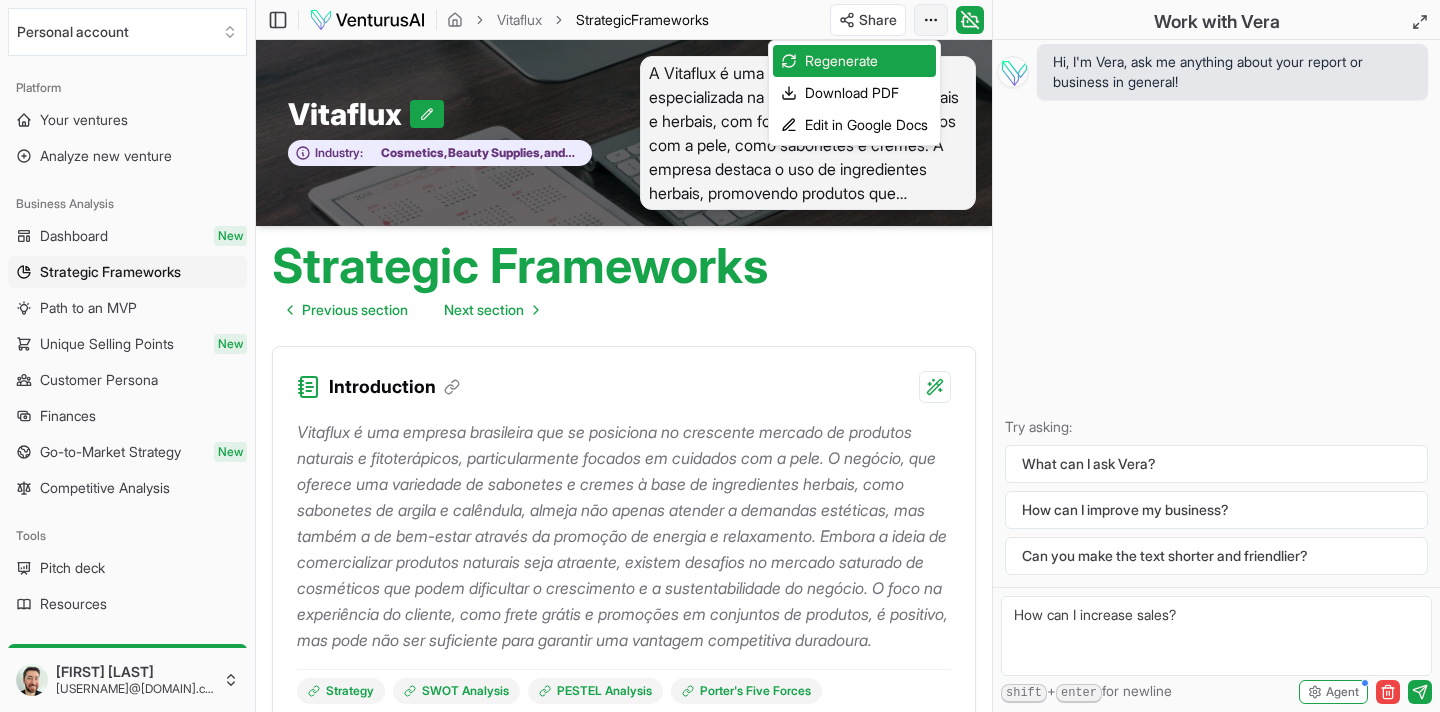 click on "Personal account Platform Your ventures Analyze new venture Business Analysis Dashboard New Strategic Frameworks Path to an MVP Unique Selling Points New Customer Persona Finances Go-to-Market Strategy New Competitive Analysis Tools Pitch deck Resources Get started for free Upgrade to a paid plan Starter plan Standard reports 1 / 2 left Premium reports 0 / 0 left Community New Example ventures Settings Help [FIRST] [LAST] [EMAIL] Toggle Sidebar Vitaflux Strategic Frameworks Share Toggle Chat Sidebar Vitaflux Strategic Frameworks Vitaflux Industry: Cosmetics, Beauty Supplies, and Perfume Stores A Vitaflux é uma empresa brasileira especializada na venda de produtos naturais e herbais, com foco em itens para cuidados com a pele, como sabonetes e cremes. A empresa destaca o uso de ingredientes herbais, promovendo produtos que melhoram a energia e o relaxamento, e oferece vantagens como frete grátis em pedidos acima de R$250 e preços promocionais em kits de produtos. Next section" at bounding box center (720, 356) 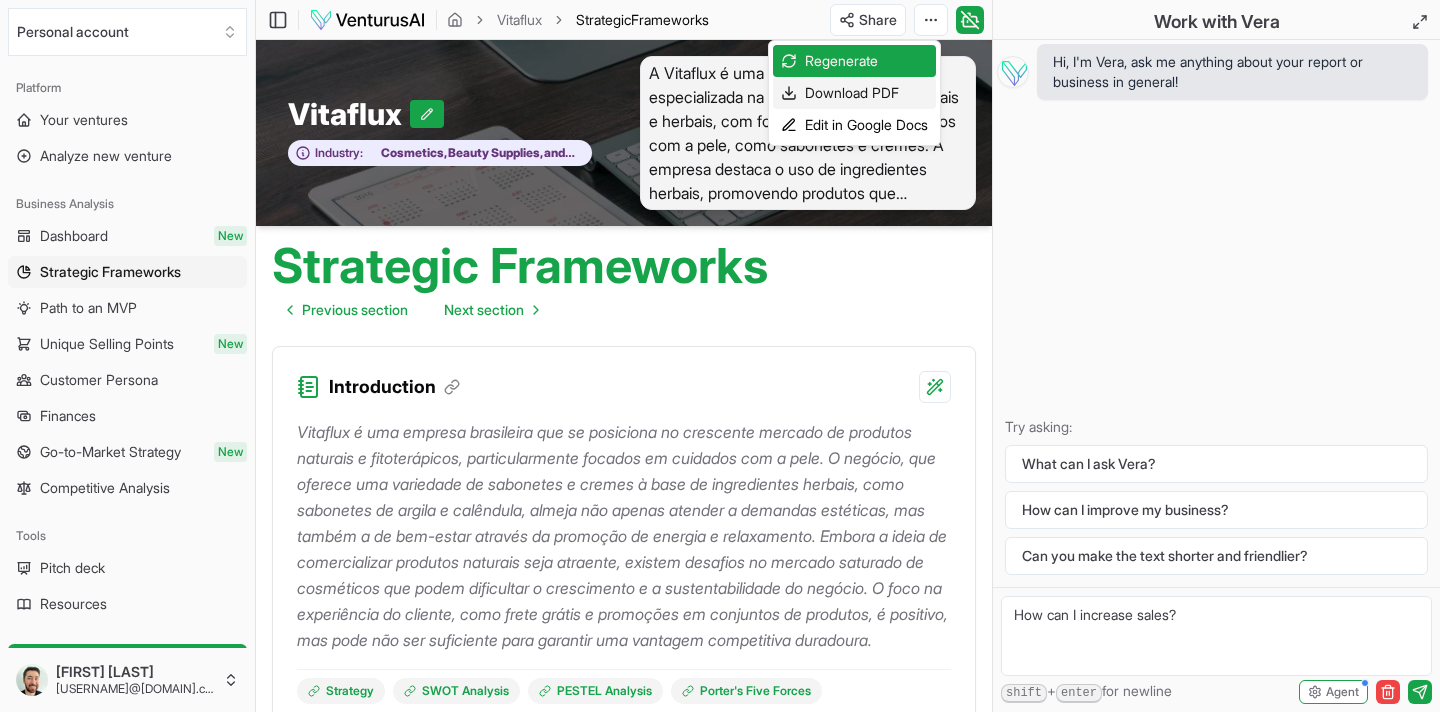 click on "Download PDF" at bounding box center (854, 93) 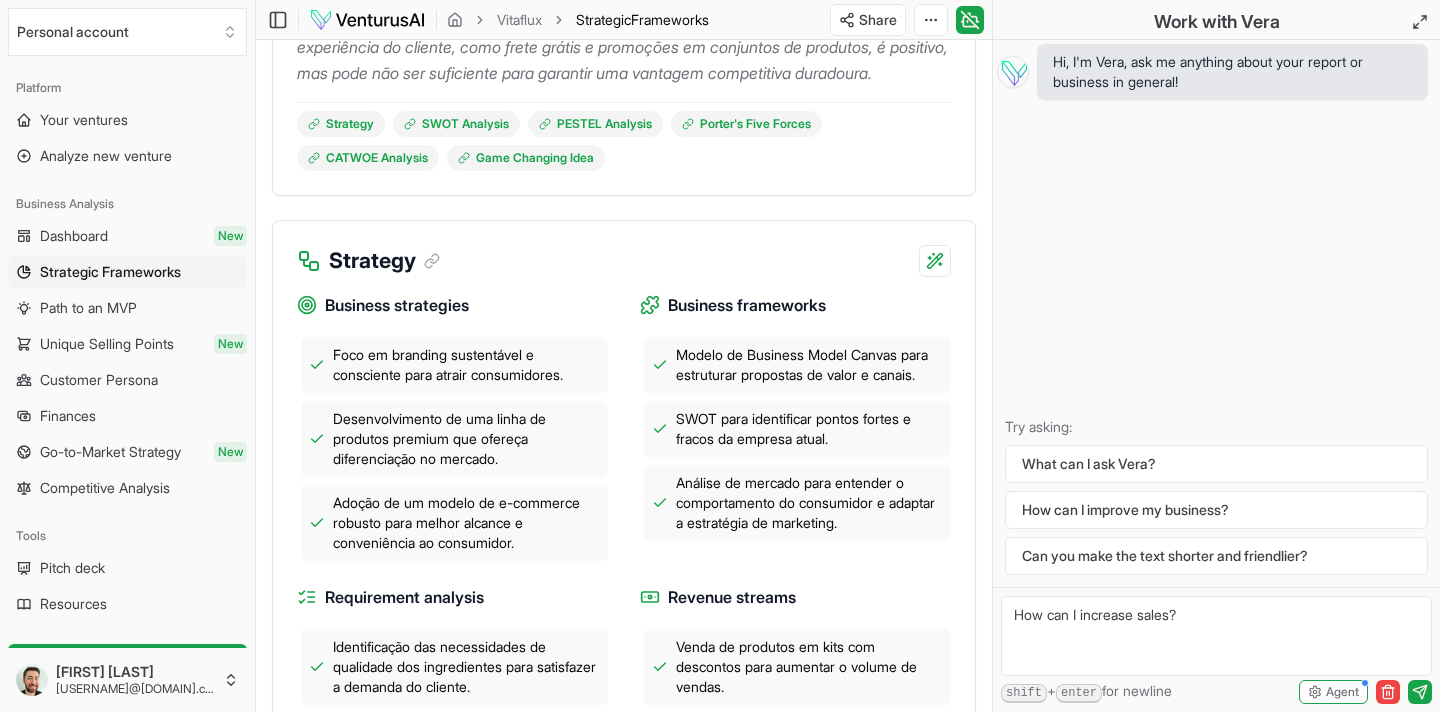 scroll, scrollTop: 569, scrollLeft: 0, axis: vertical 